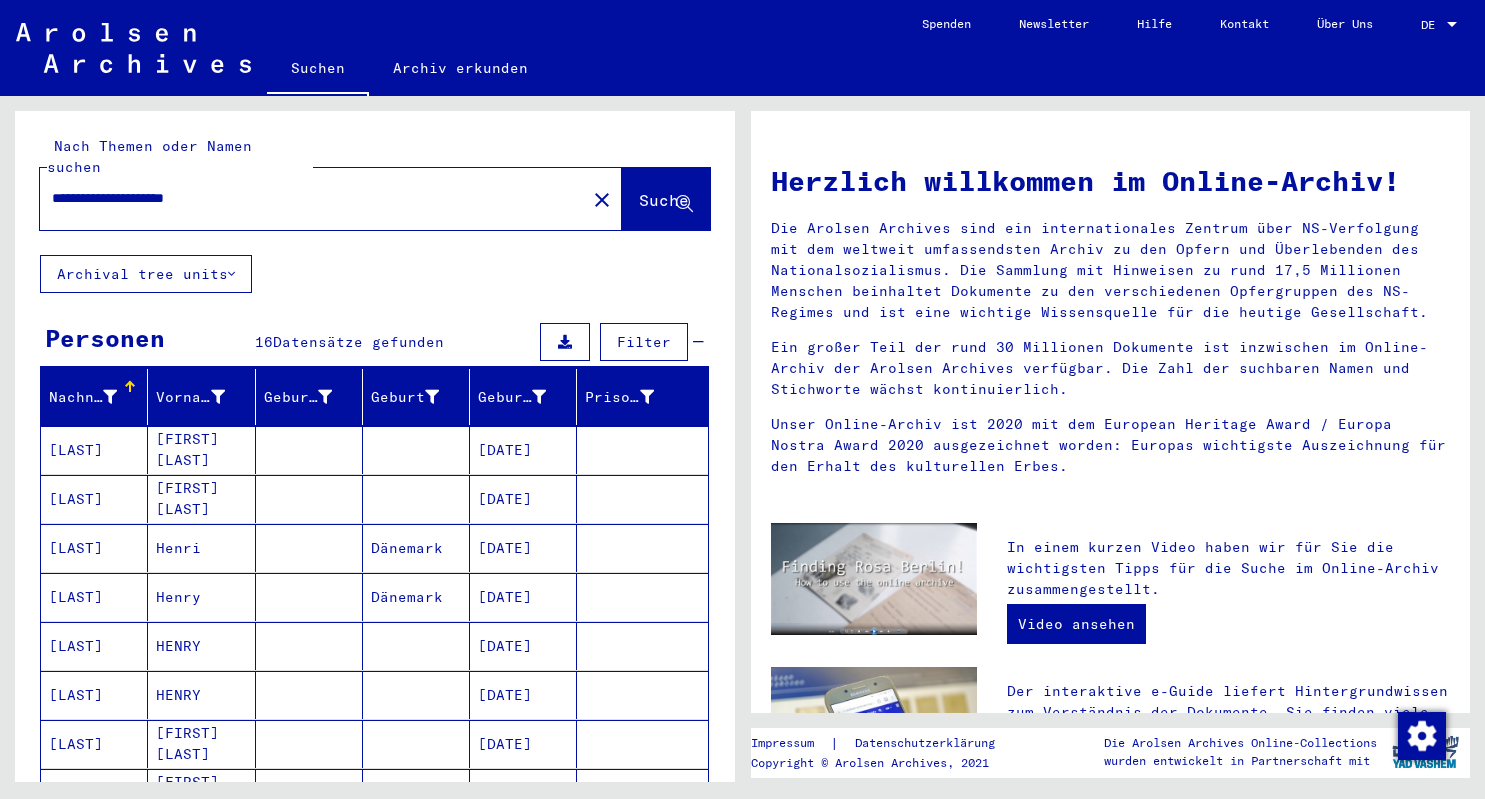 scroll, scrollTop: 0, scrollLeft: 0, axis: both 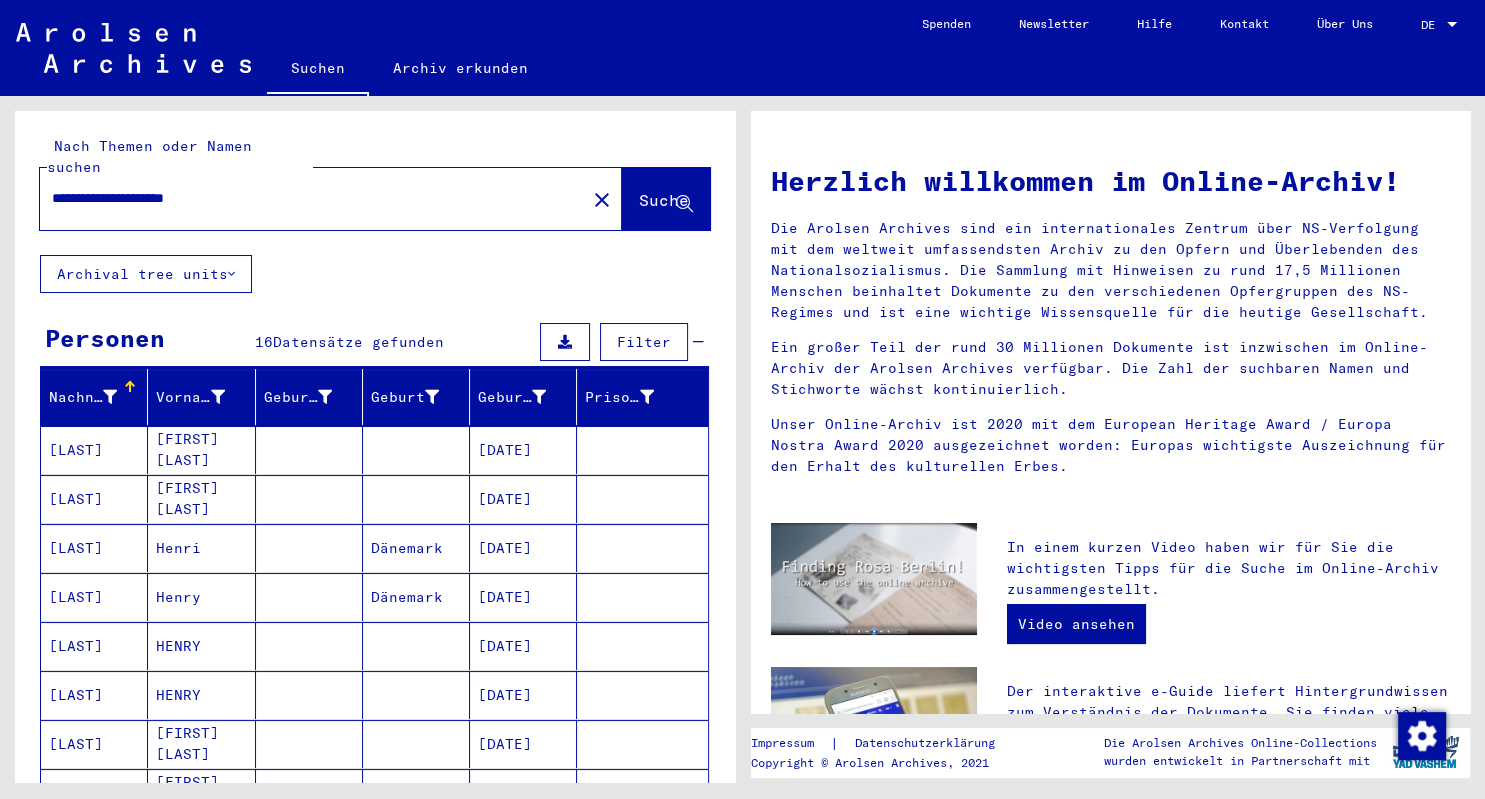 drag, startPoint x: 268, startPoint y: 182, endPoint x: -51, endPoint y: 142, distance: 321.49805 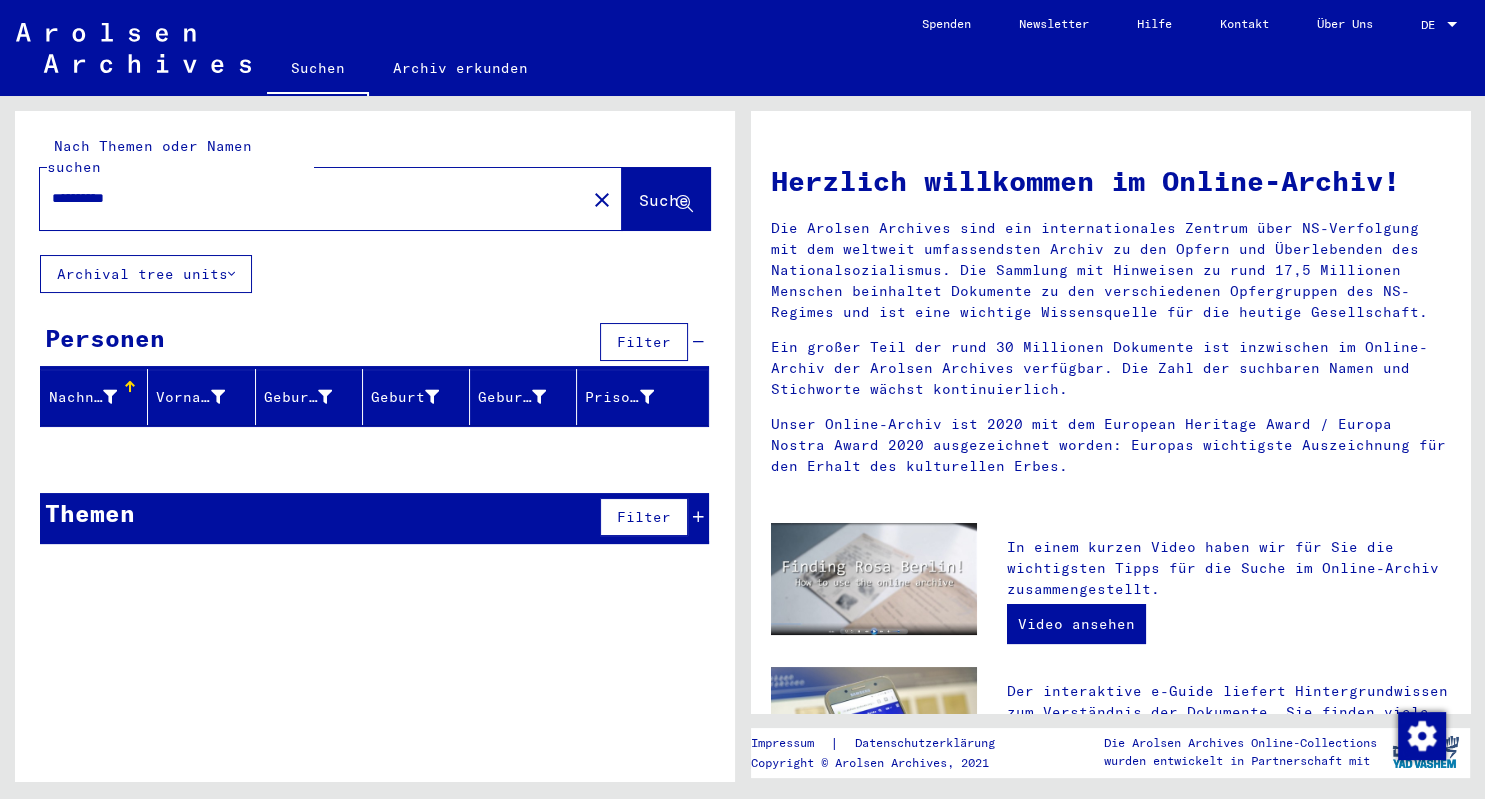 click on "**********" at bounding box center [307, 198] 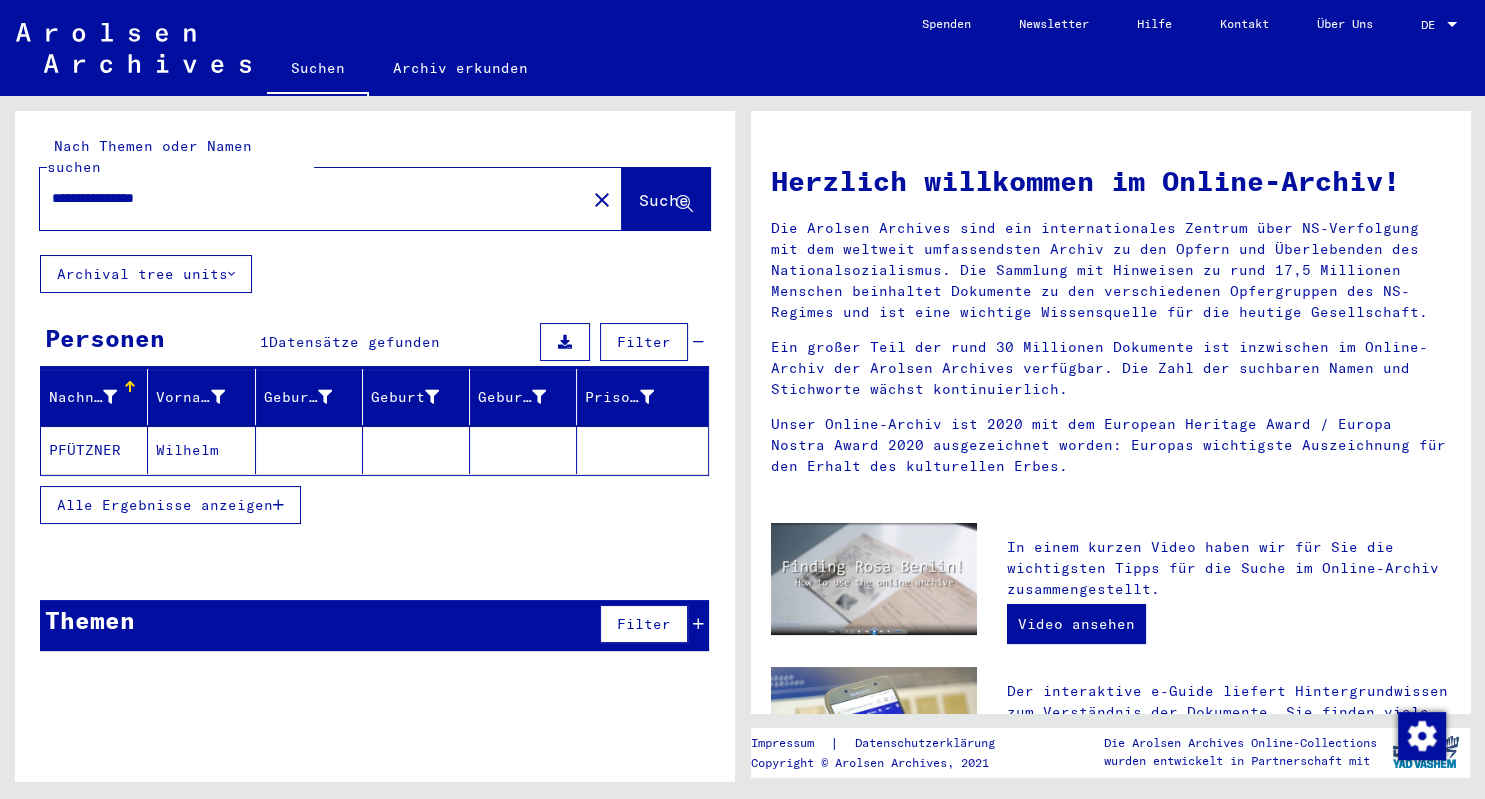 click on "PFÜTZNER" 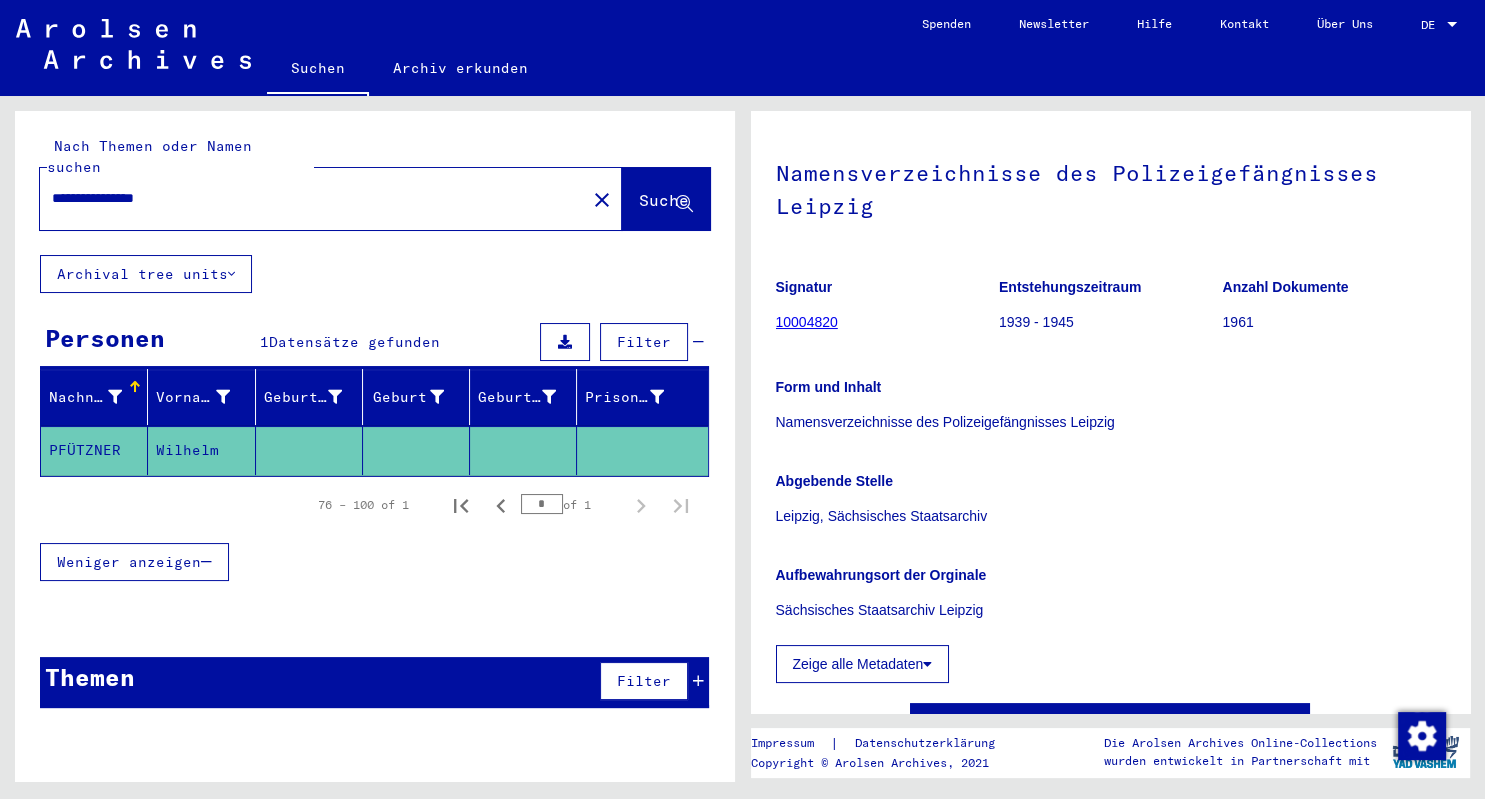 scroll, scrollTop: 0, scrollLeft: 0, axis: both 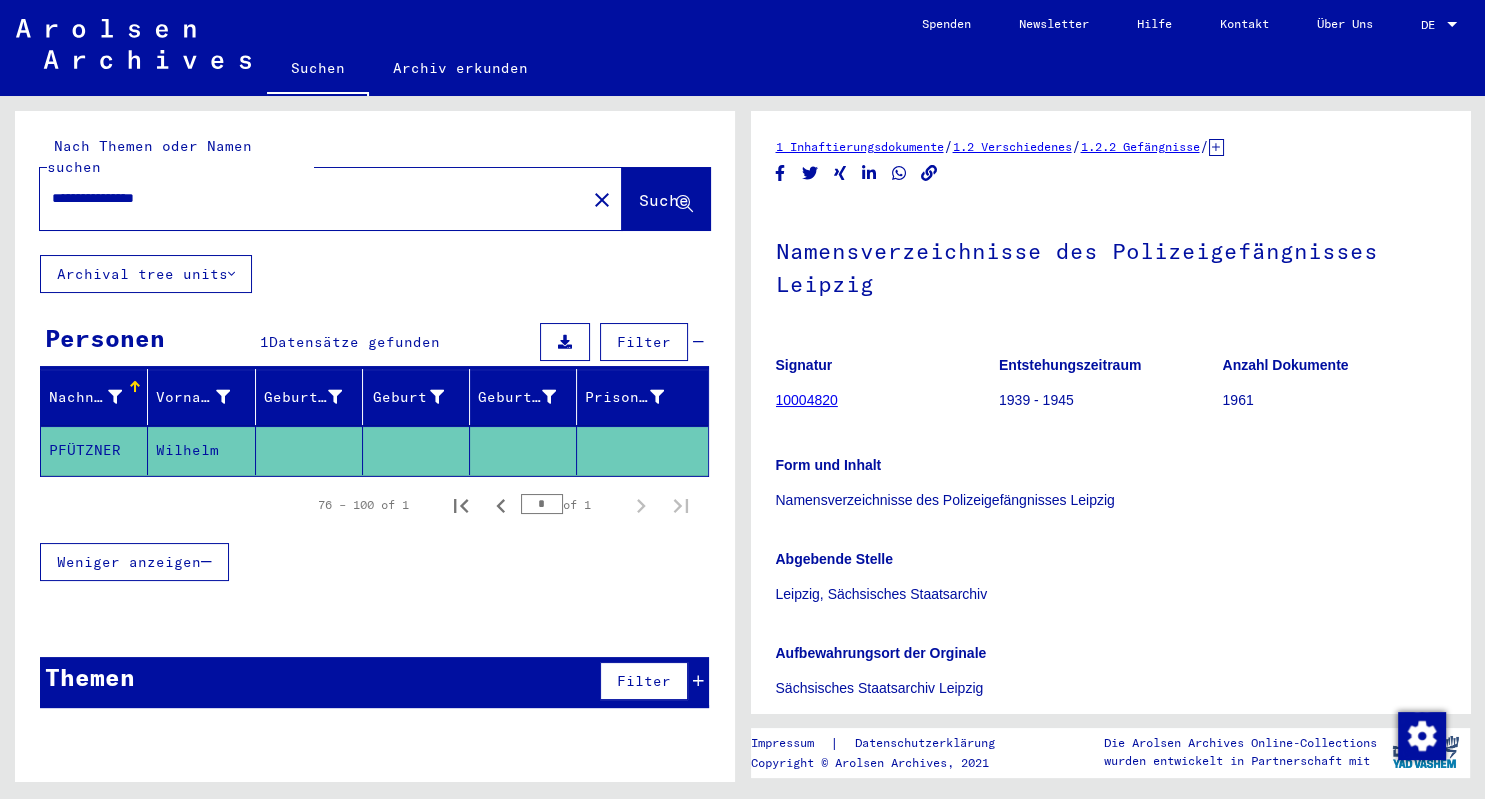 drag, startPoint x: 230, startPoint y: 166, endPoint x: -51, endPoint y: 159, distance: 281.0872 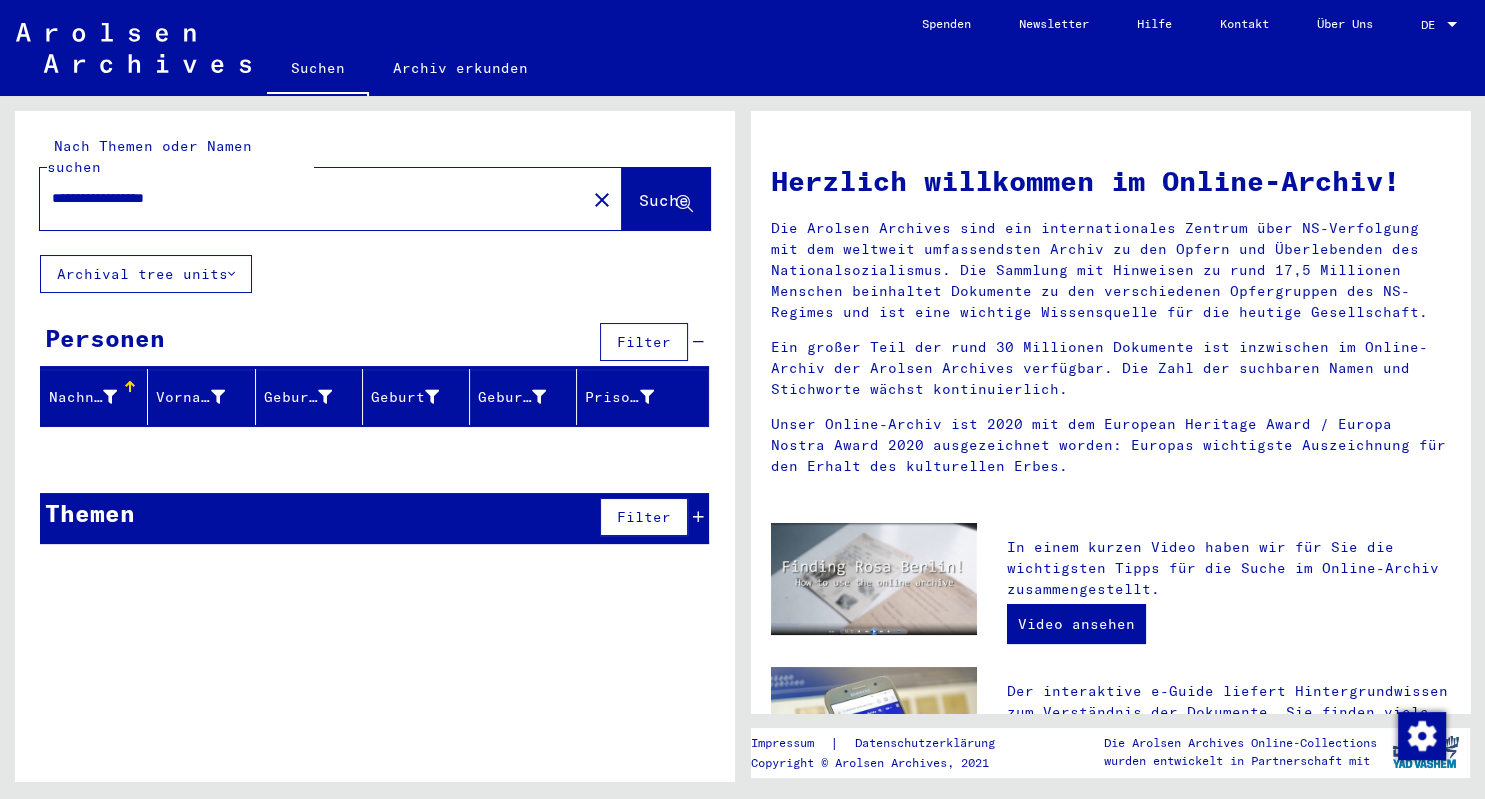 click on "**********" at bounding box center [307, 198] 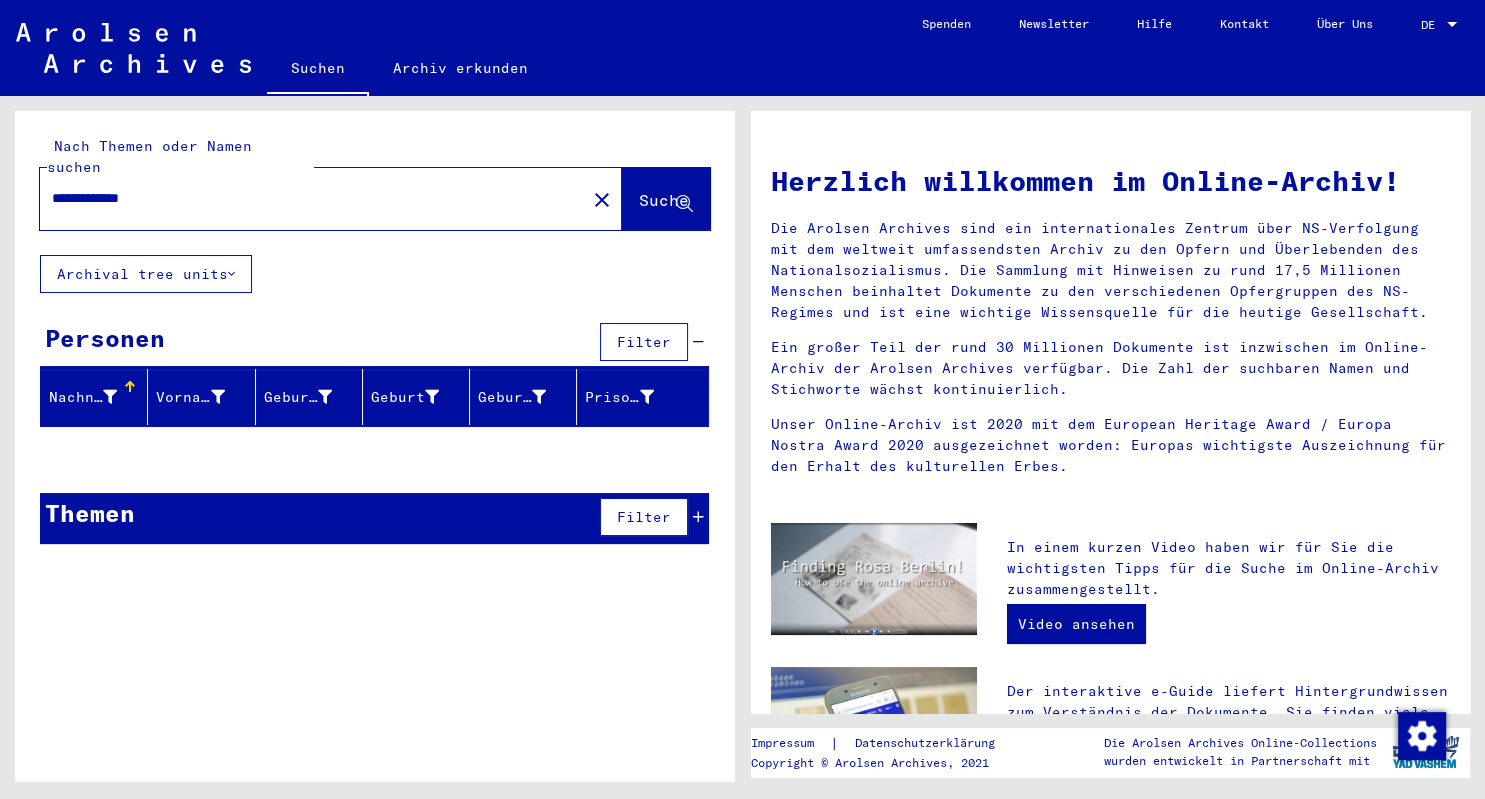 drag, startPoint x: 220, startPoint y: 182, endPoint x: -51, endPoint y: 180, distance: 271.0074 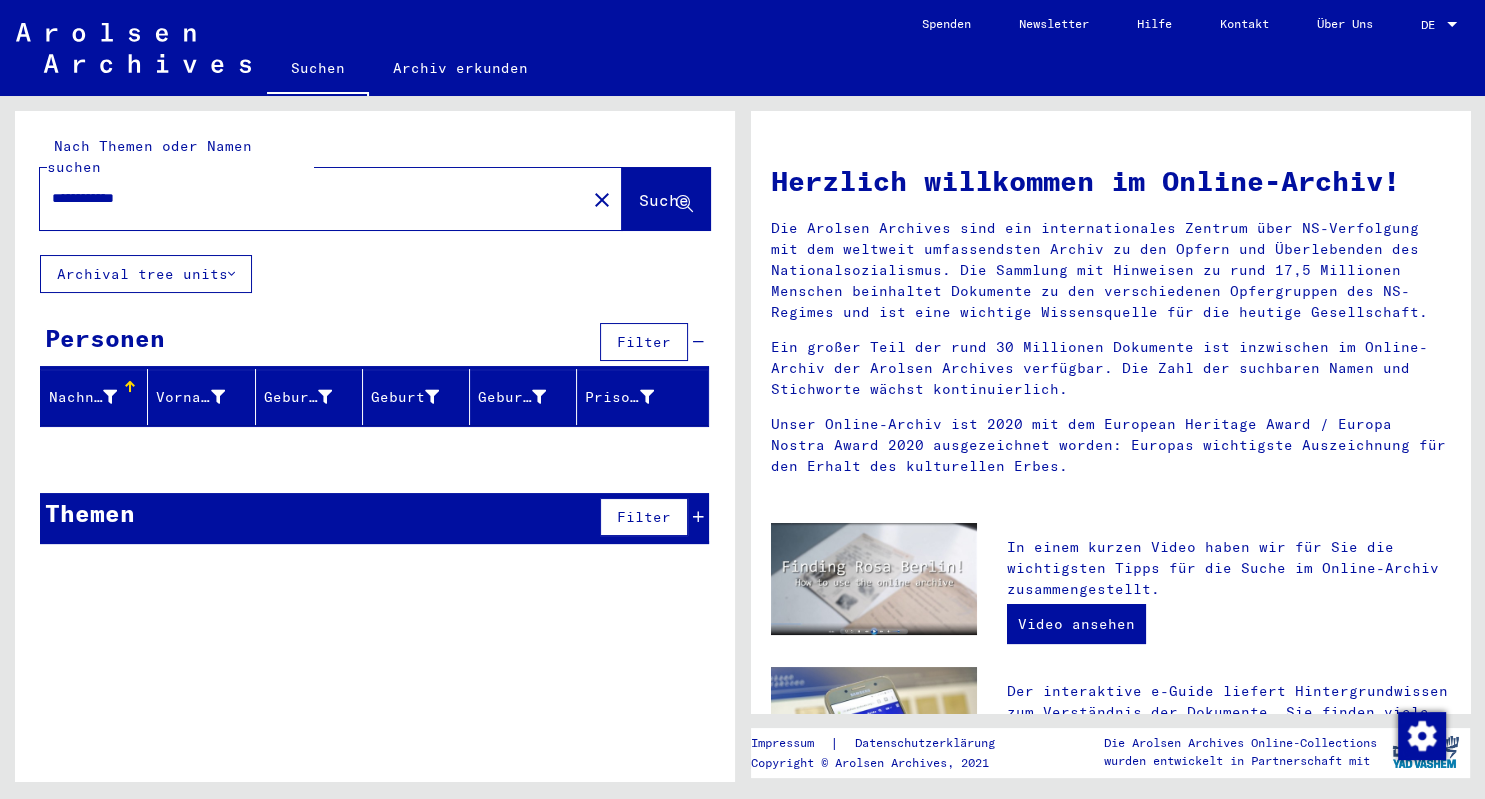 type on "**********" 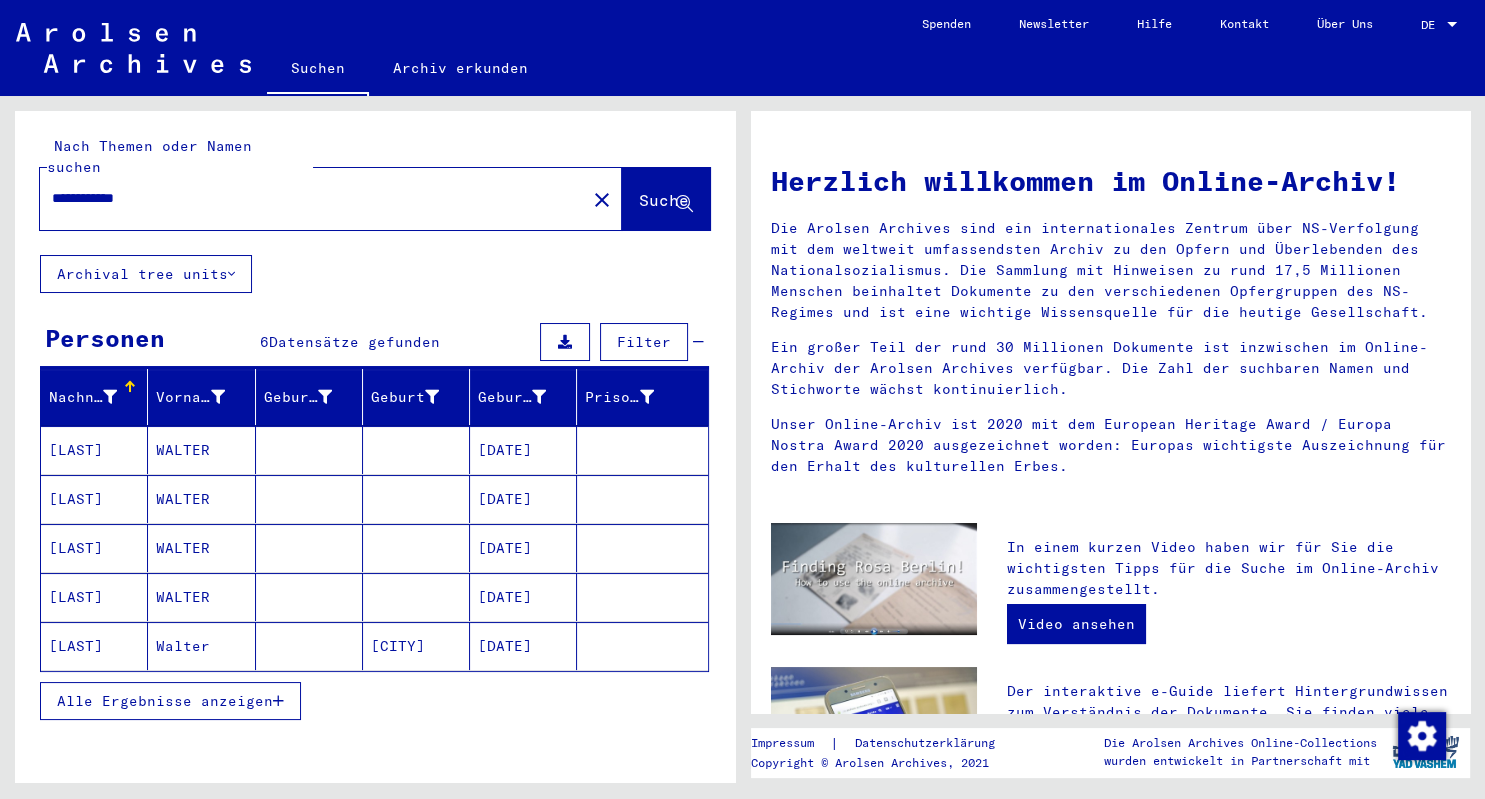 click on "[LAST]" at bounding box center [94, 499] 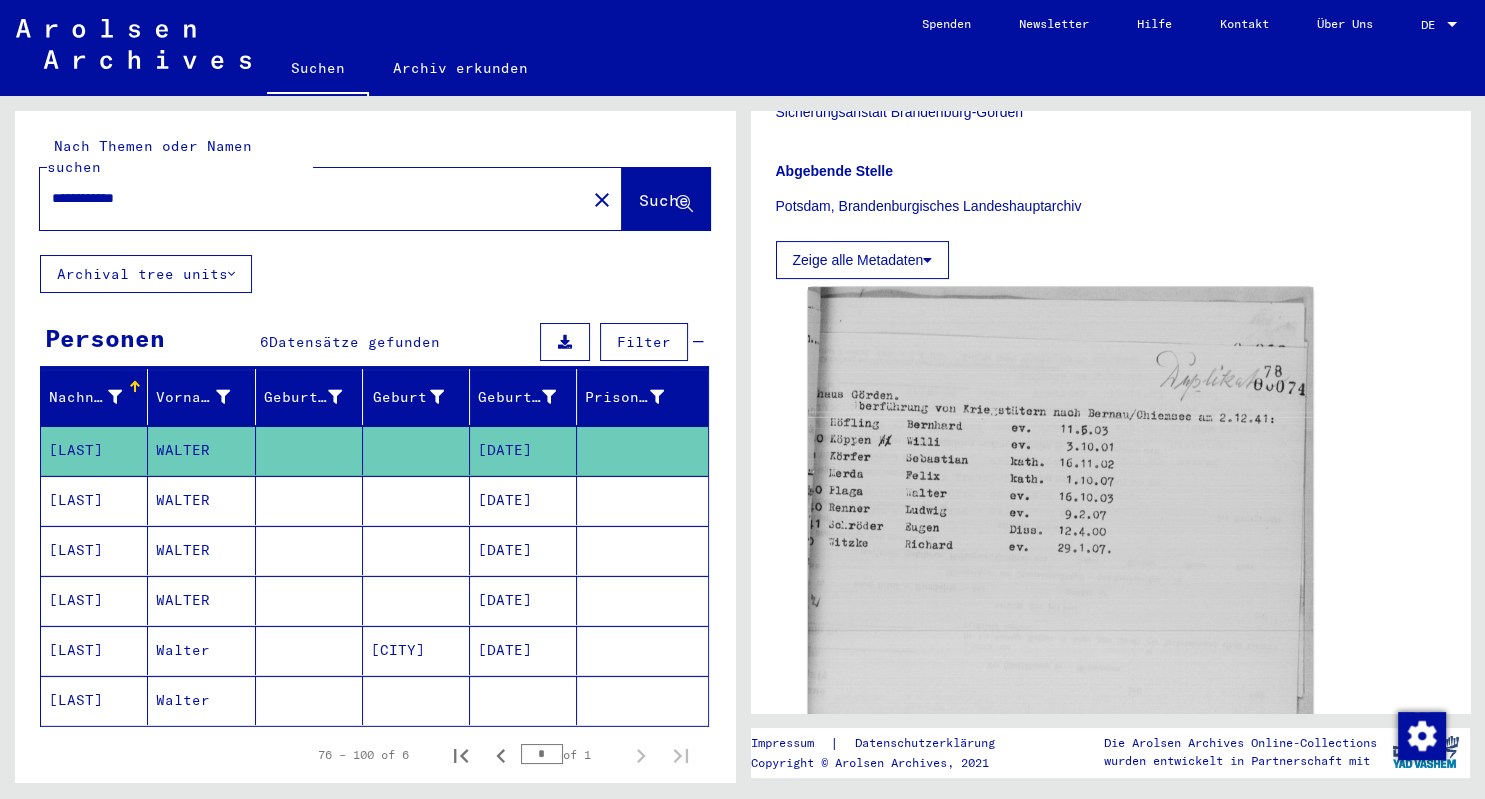 scroll, scrollTop: 552, scrollLeft: 0, axis: vertical 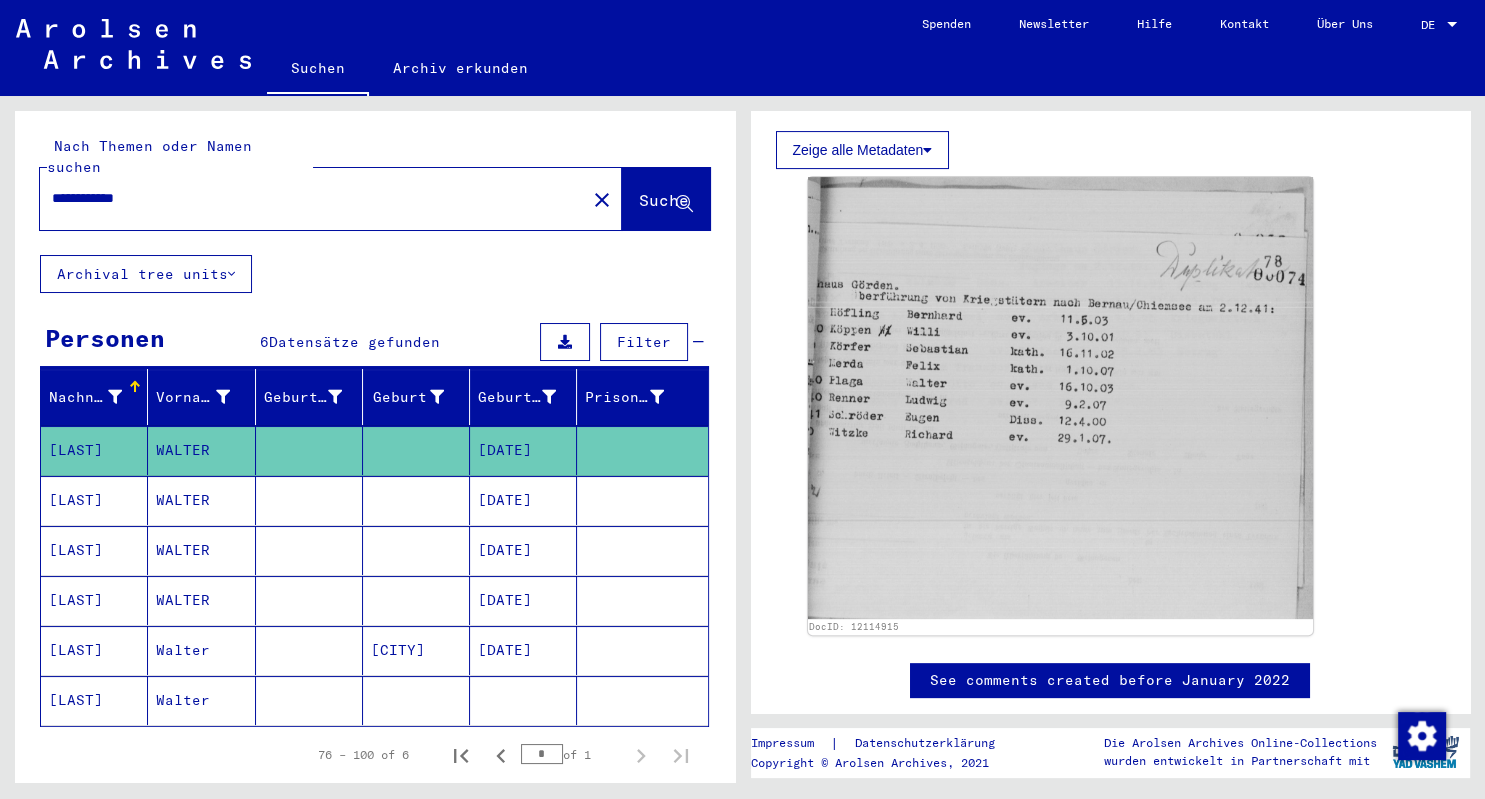 click on "[LAST]" at bounding box center (94, 550) 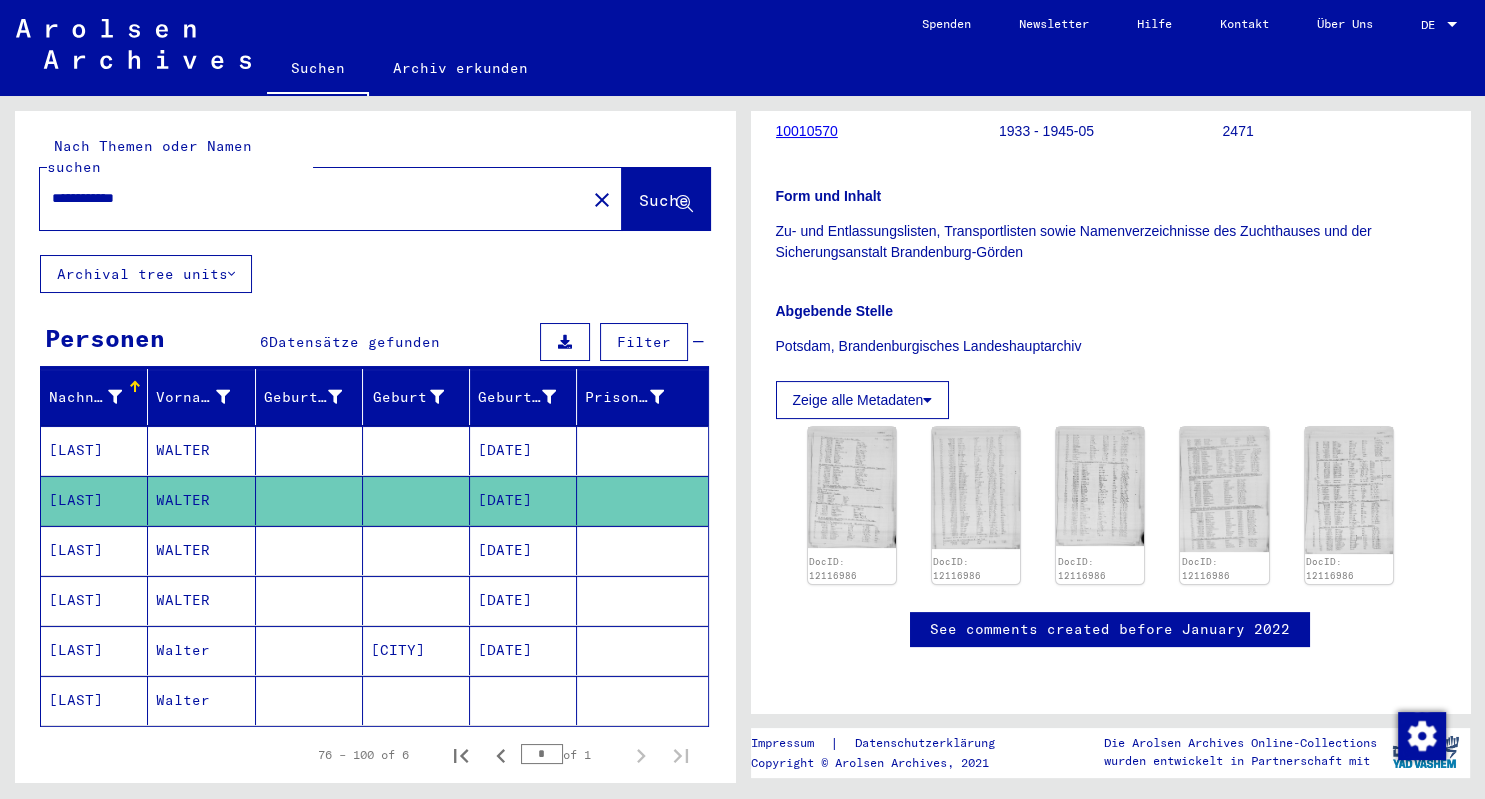 scroll, scrollTop: 552, scrollLeft: 0, axis: vertical 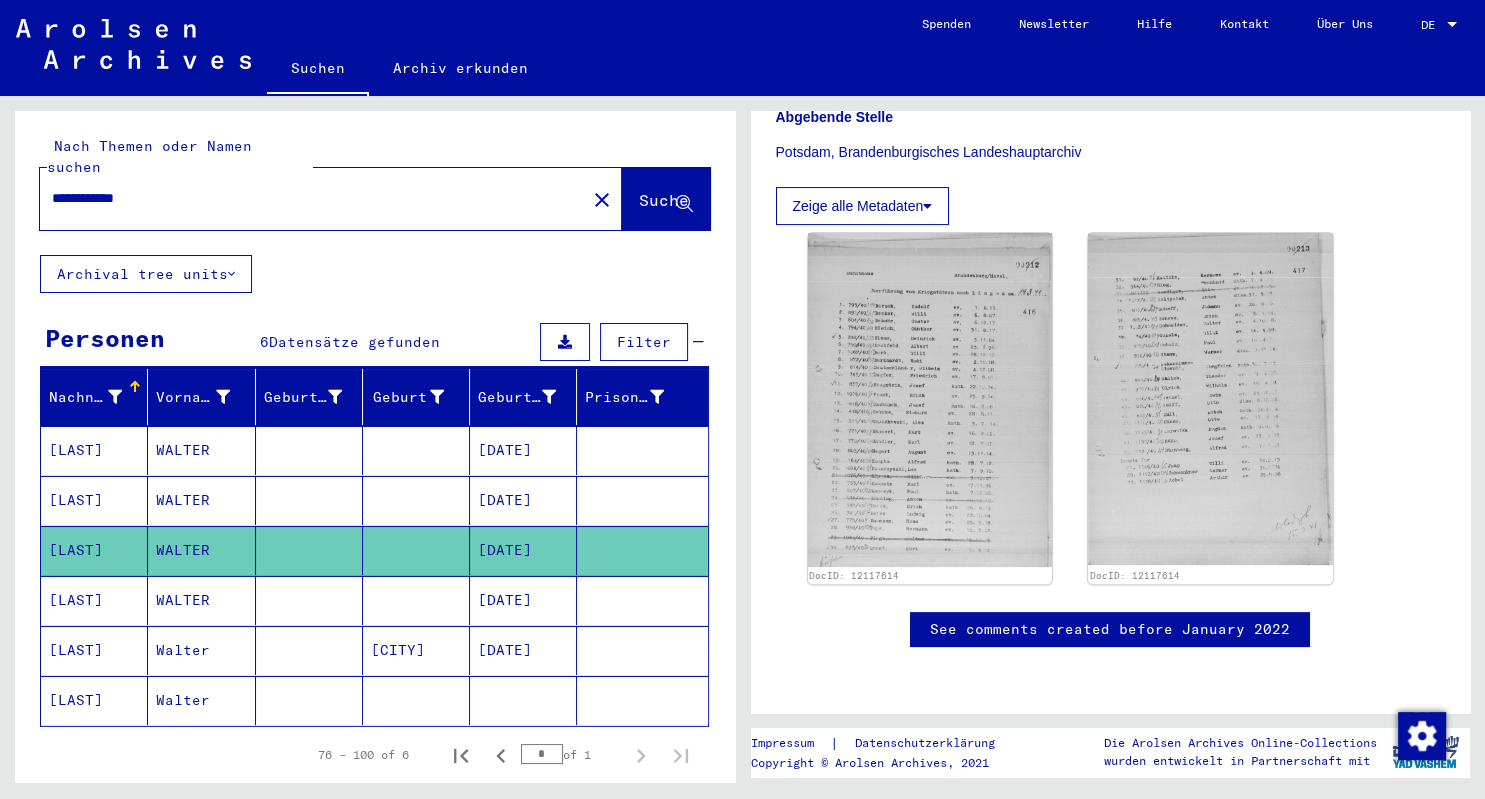 click on "[LAST]" at bounding box center (94, 650) 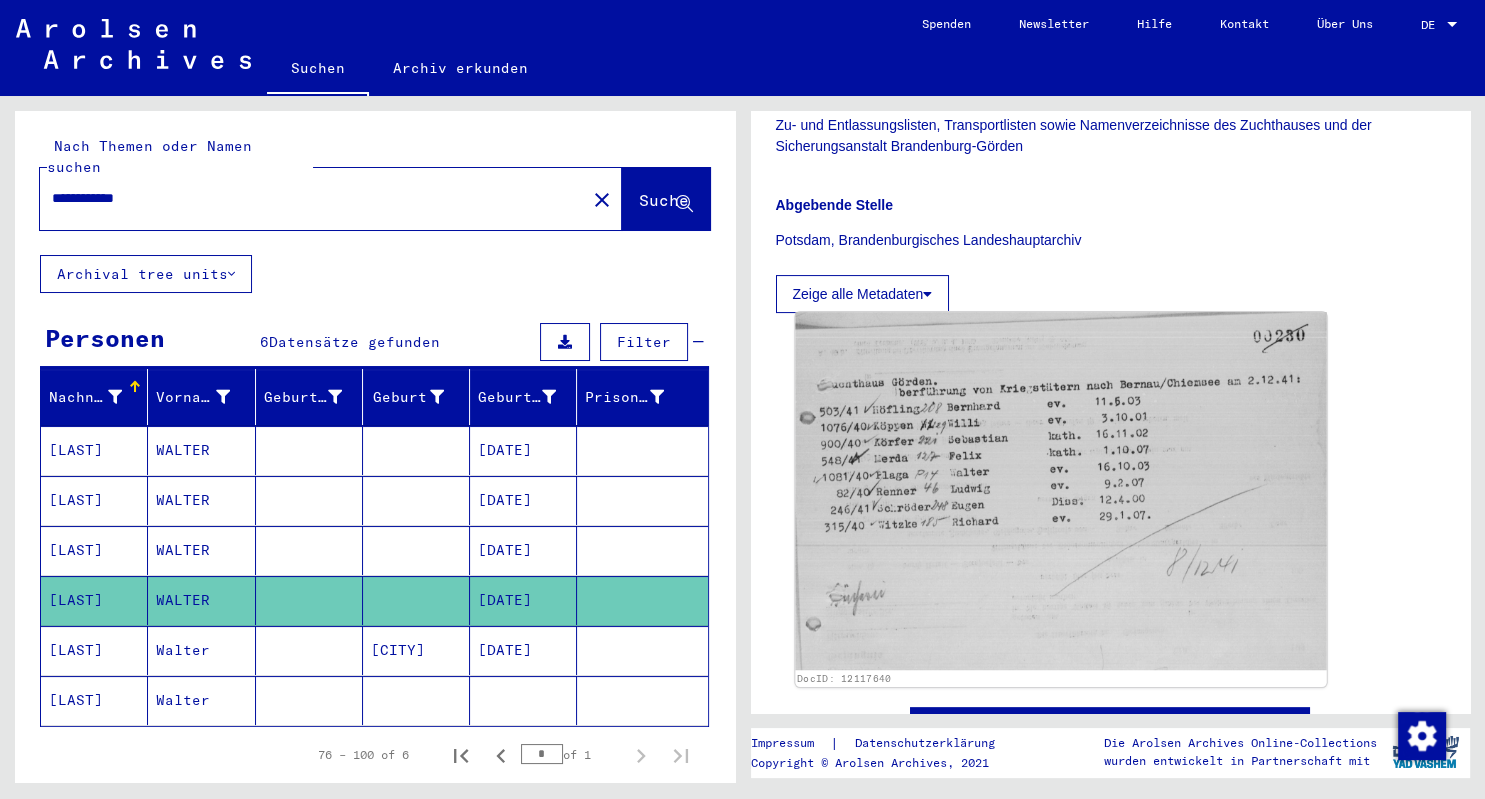 scroll, scrollTop: 442, scrollLeft: 0, axis: vertical 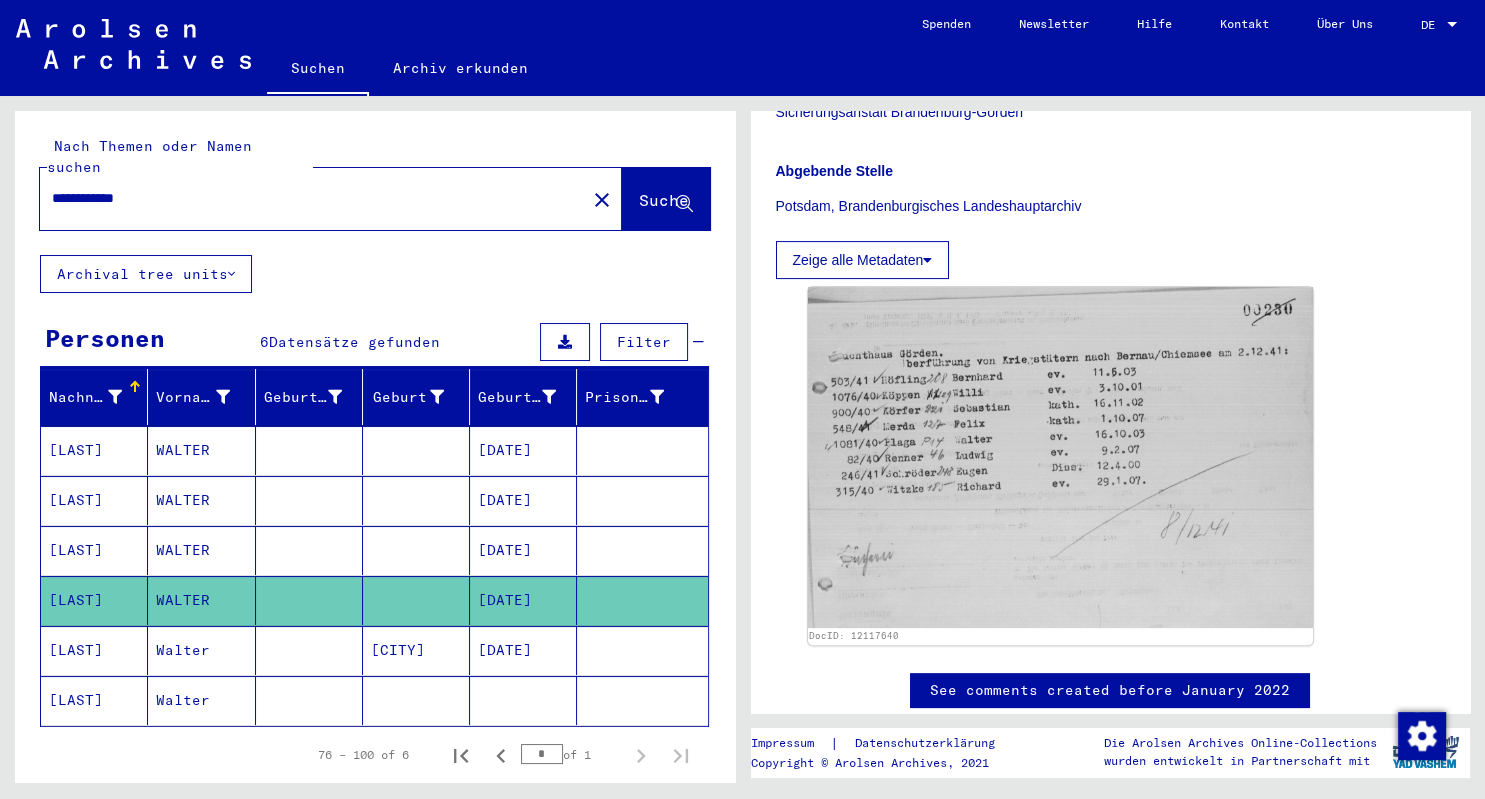 click on "[LAST]" at bounding box center (94, 700) 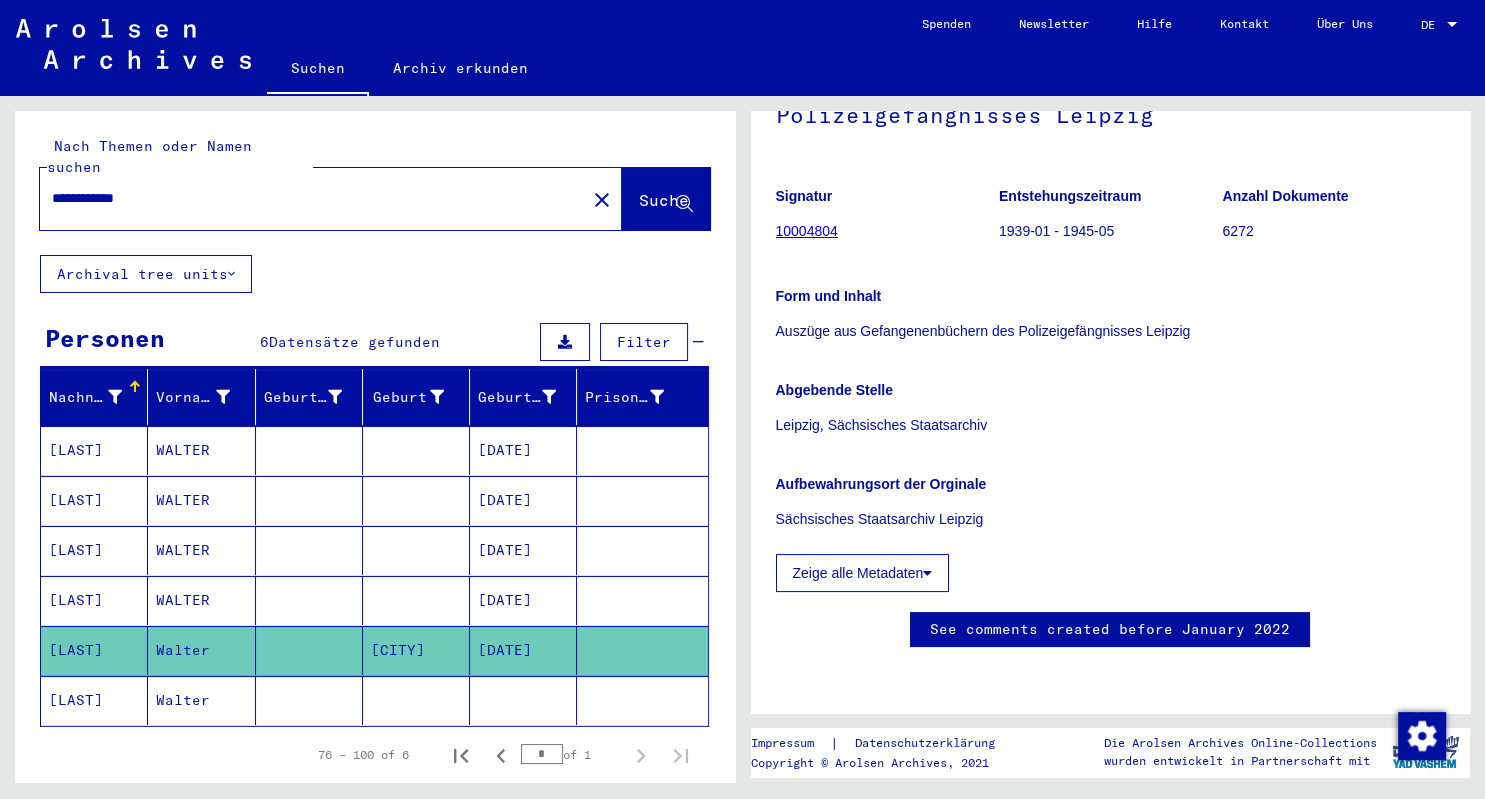 scroll, scrollTop: 331, scrollLeft: 0, axis: vertical 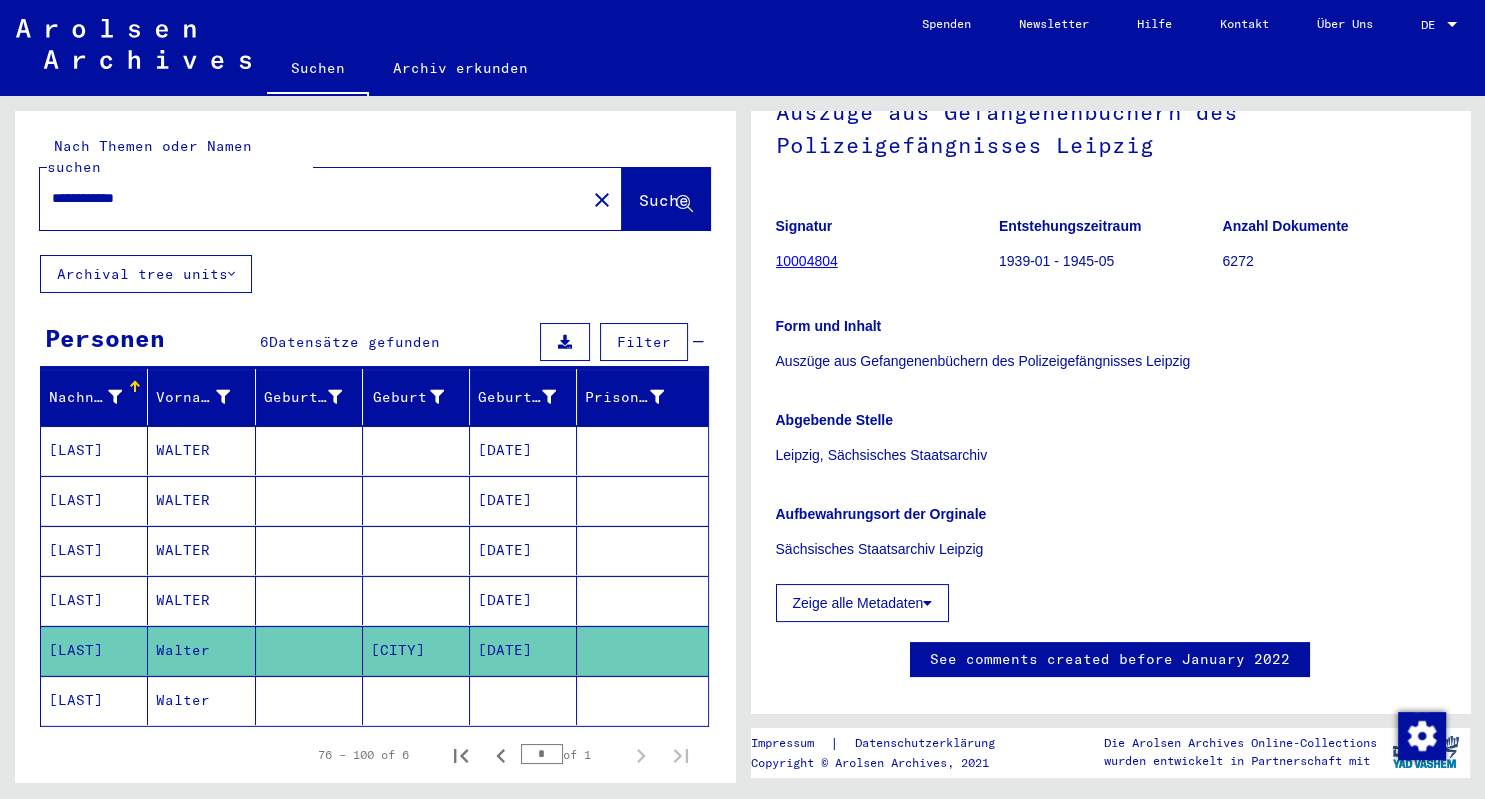 click 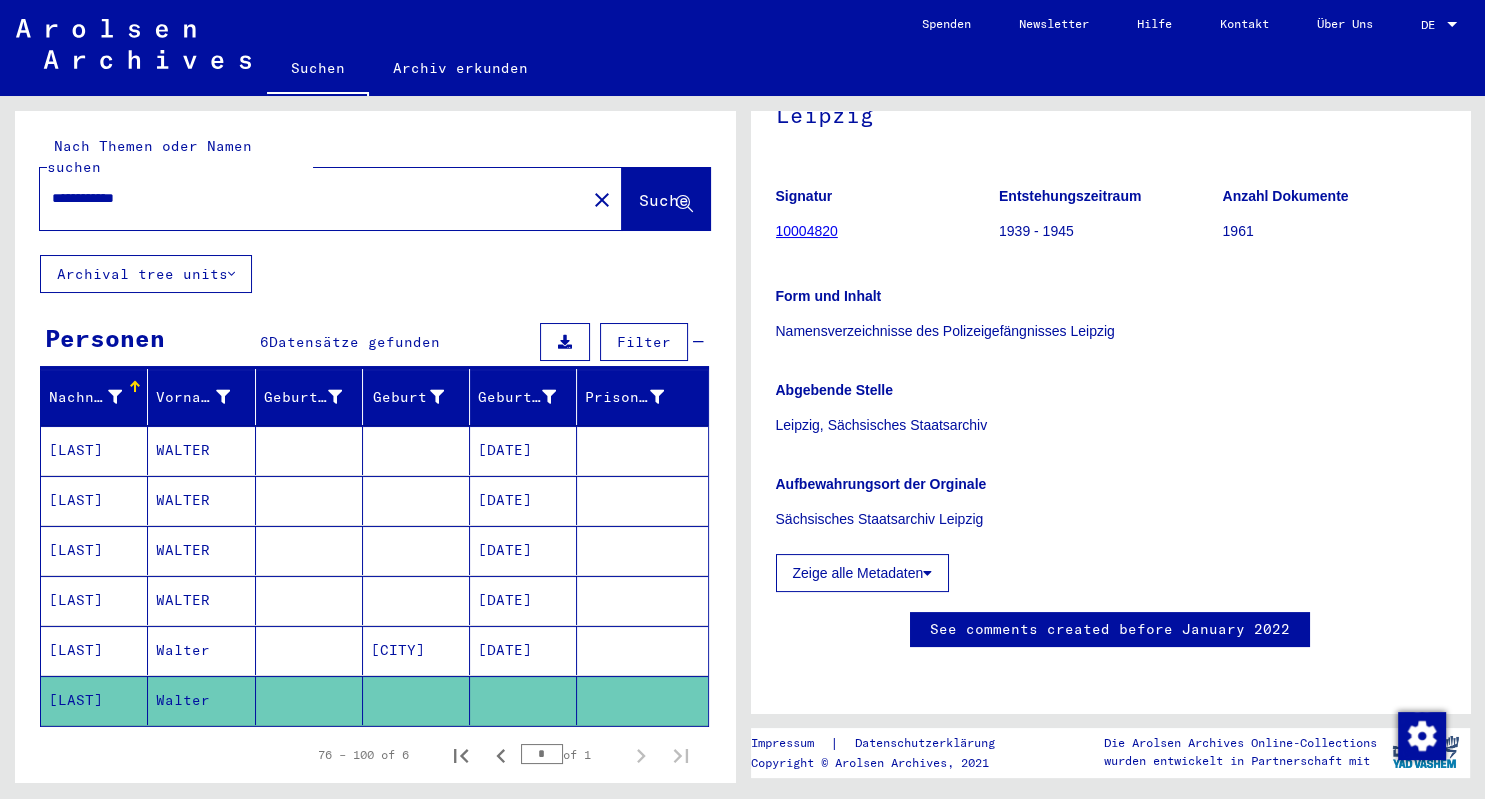 scroll, scrollTop: 0, scrollLeft: 0, axis: both 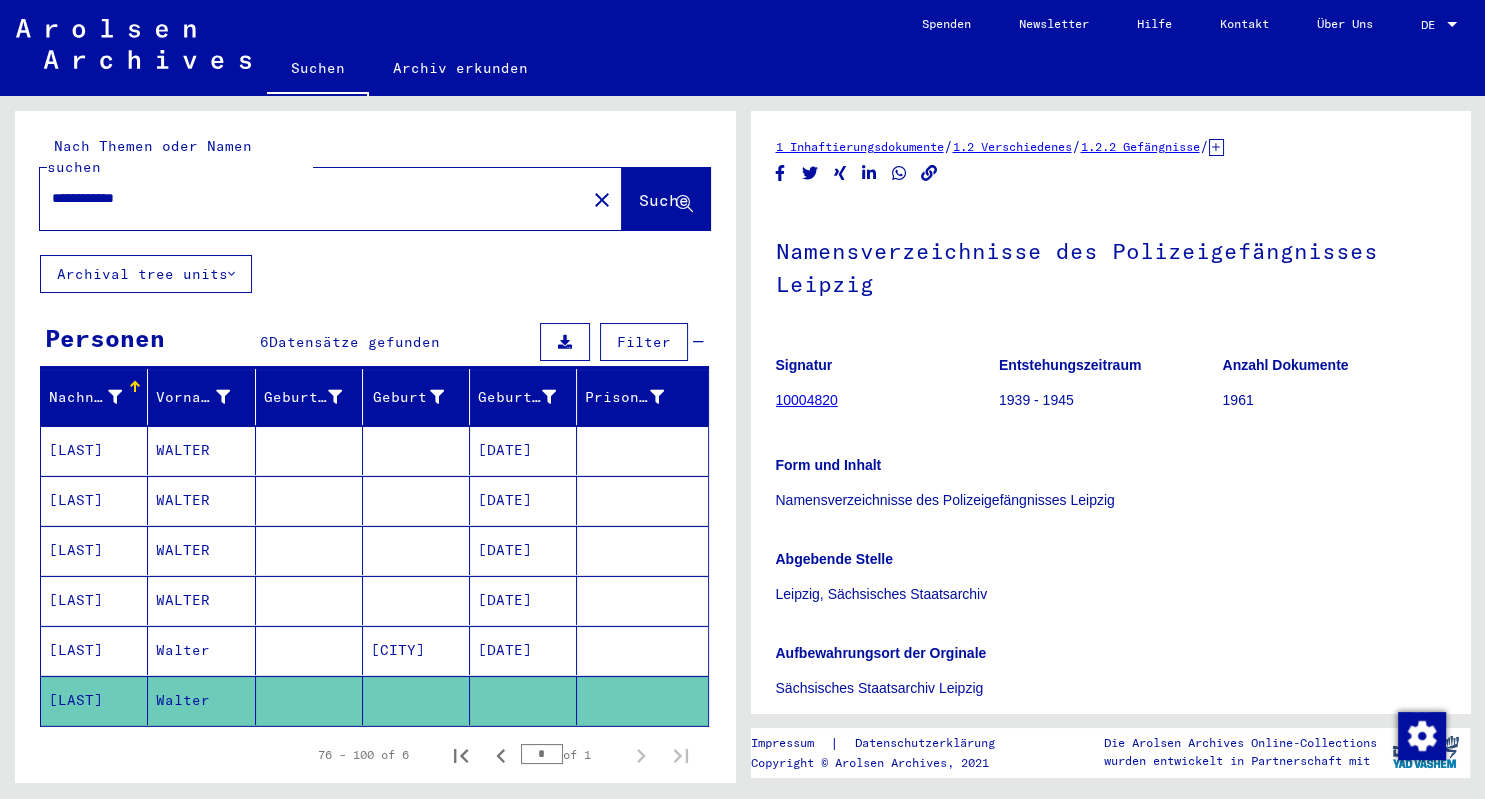 click on "[LAST]" at bounding box center (94, 500) 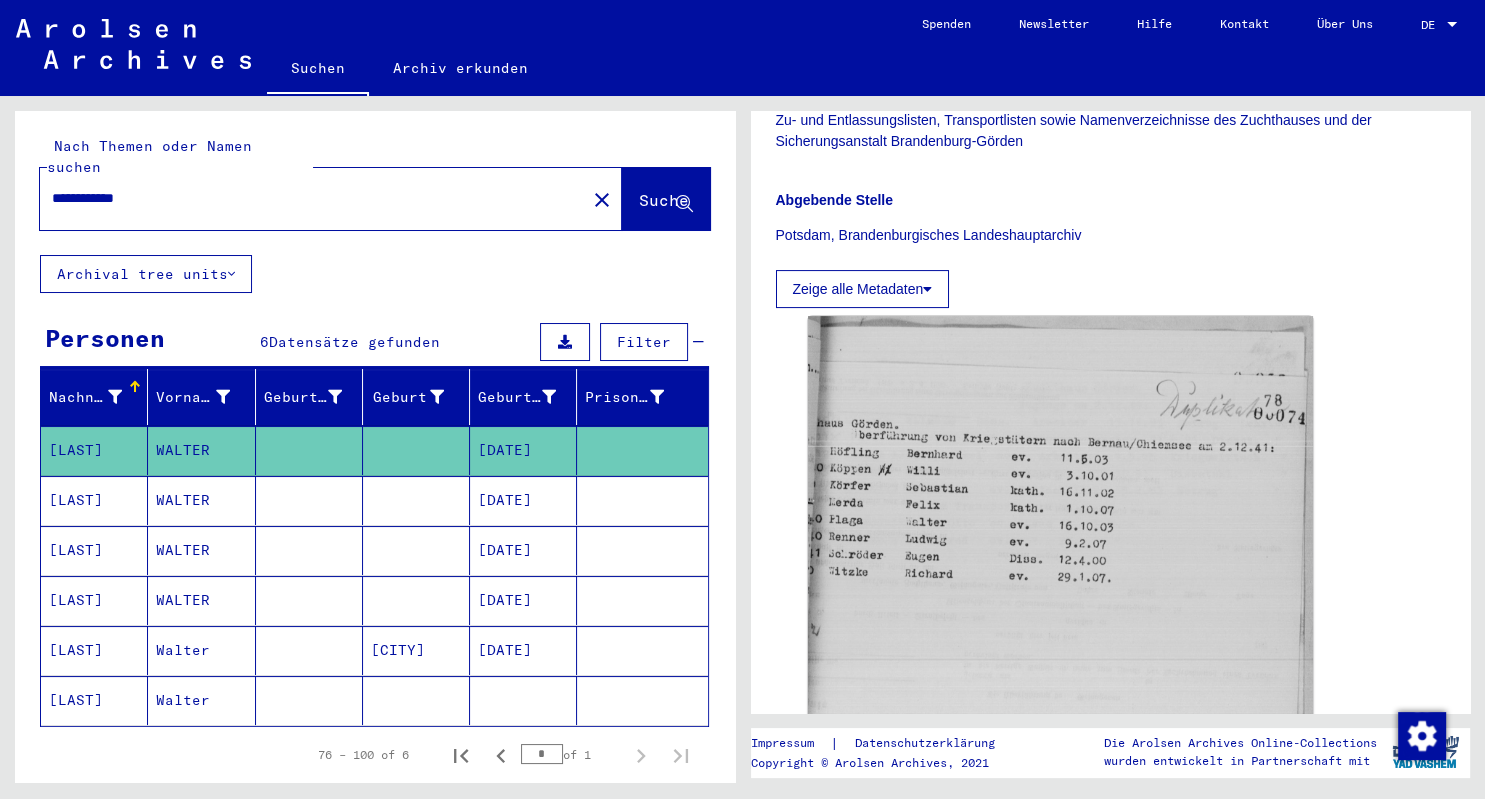 scroll, scrollTop: 442, scrollLeft: 0, axis: vertical 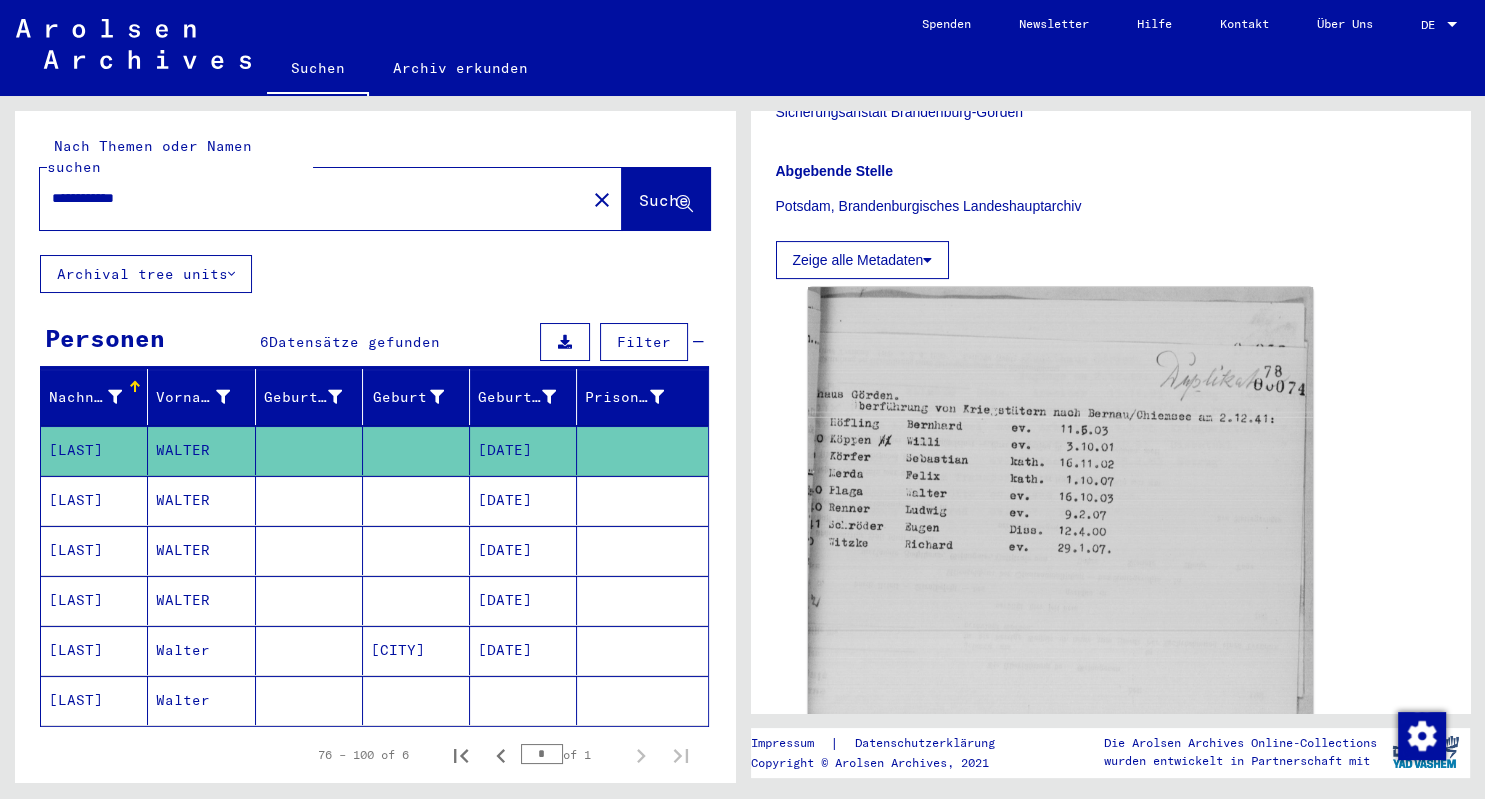 click on "[LAST]" at bounding box center (94, 550) 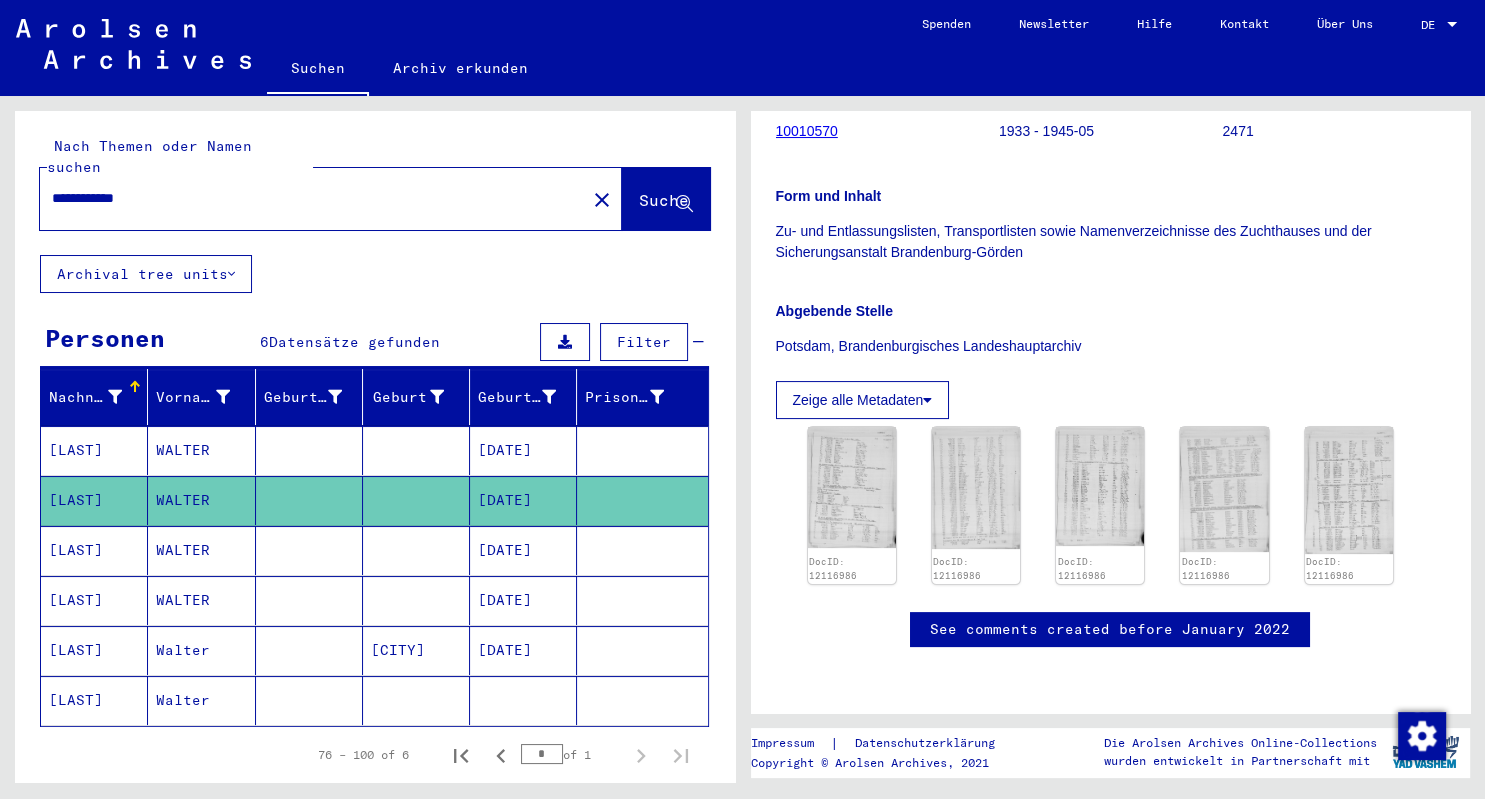 scroll, scrollTop: 552, scrollLeft: 0, axis: vertical 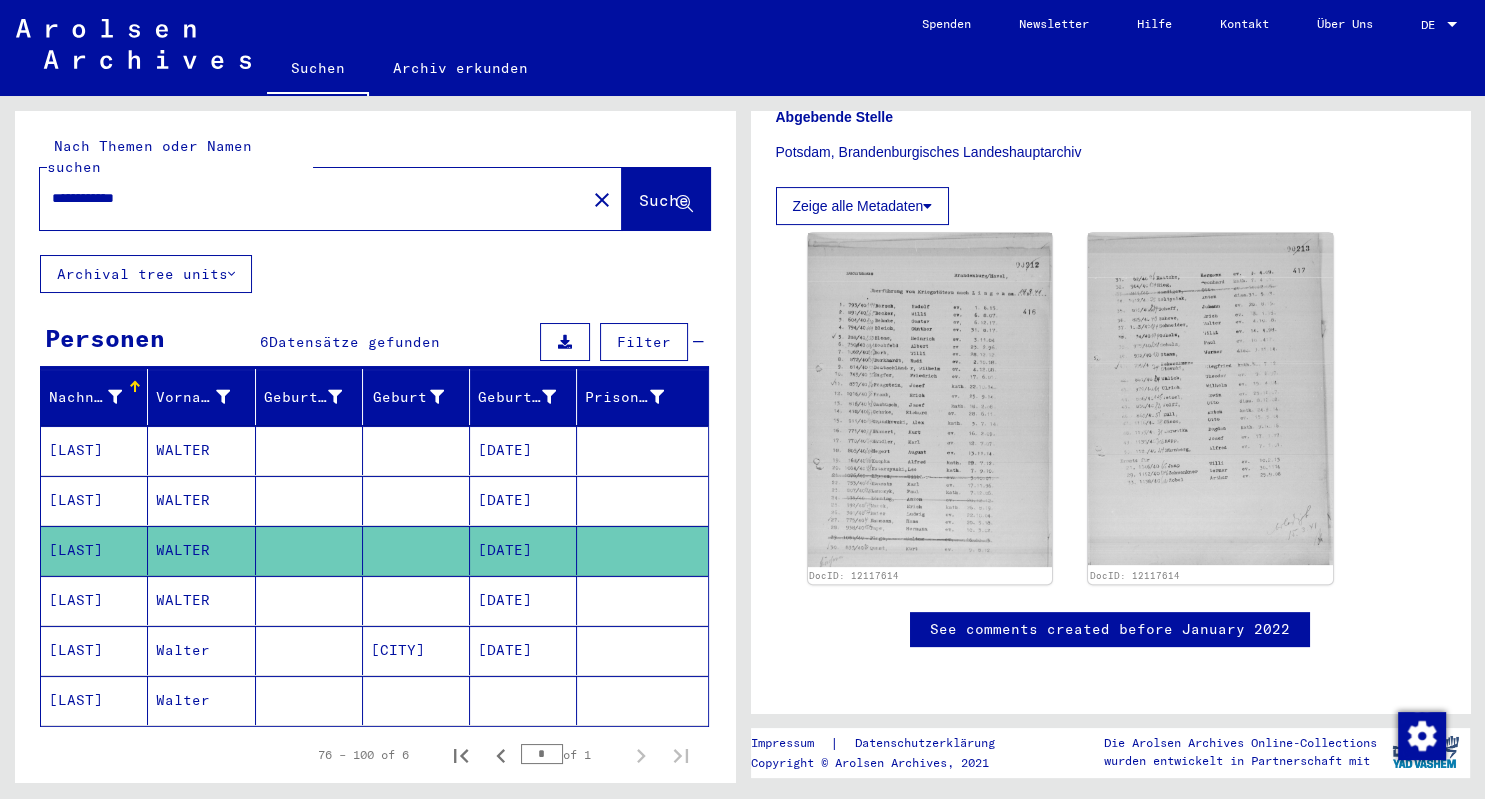 click on "[LAST]" at bounding box center [94, 650] 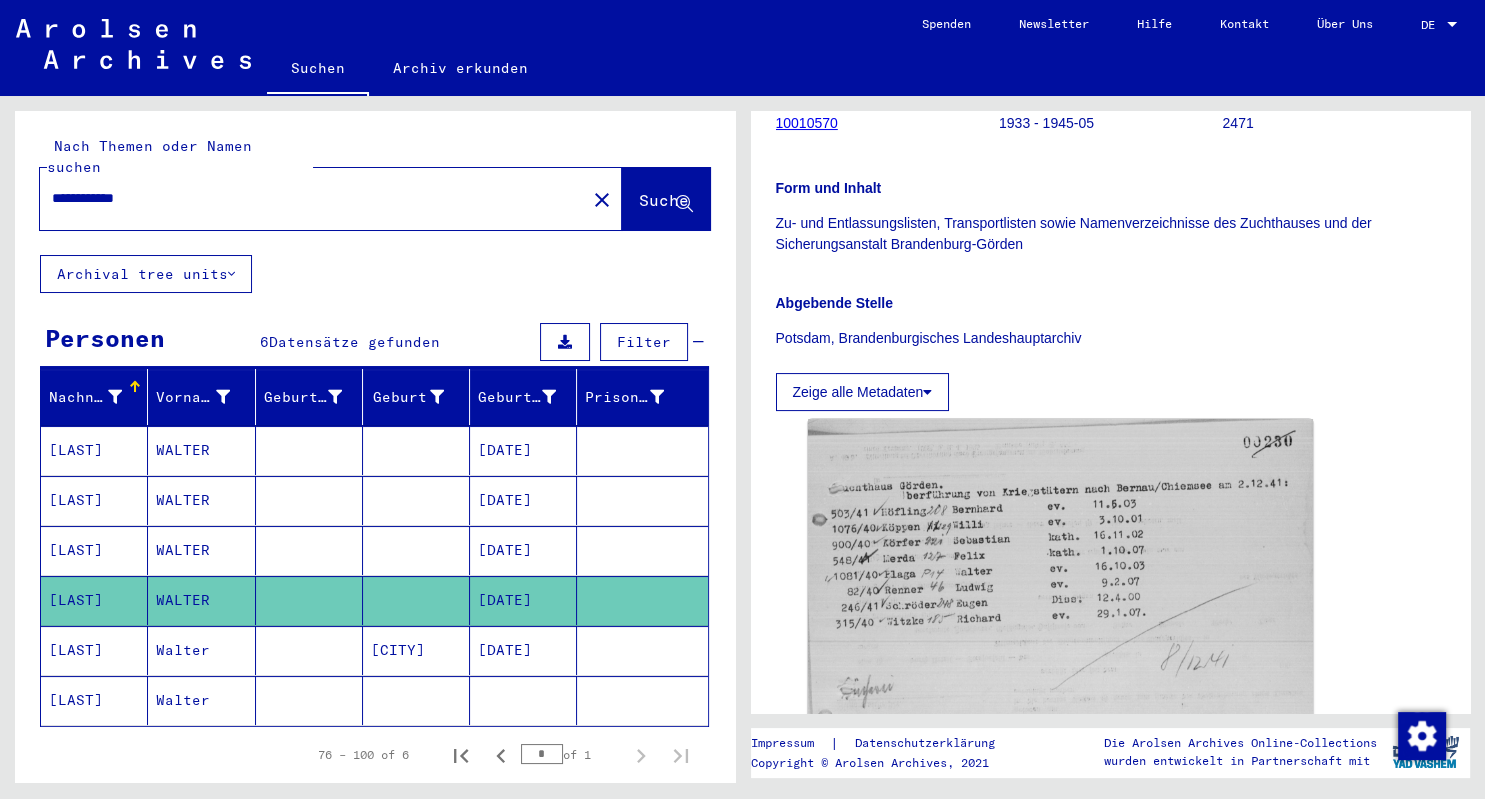 scroll, scrollTop: 331, scrollLeft: 0, axis: vertical 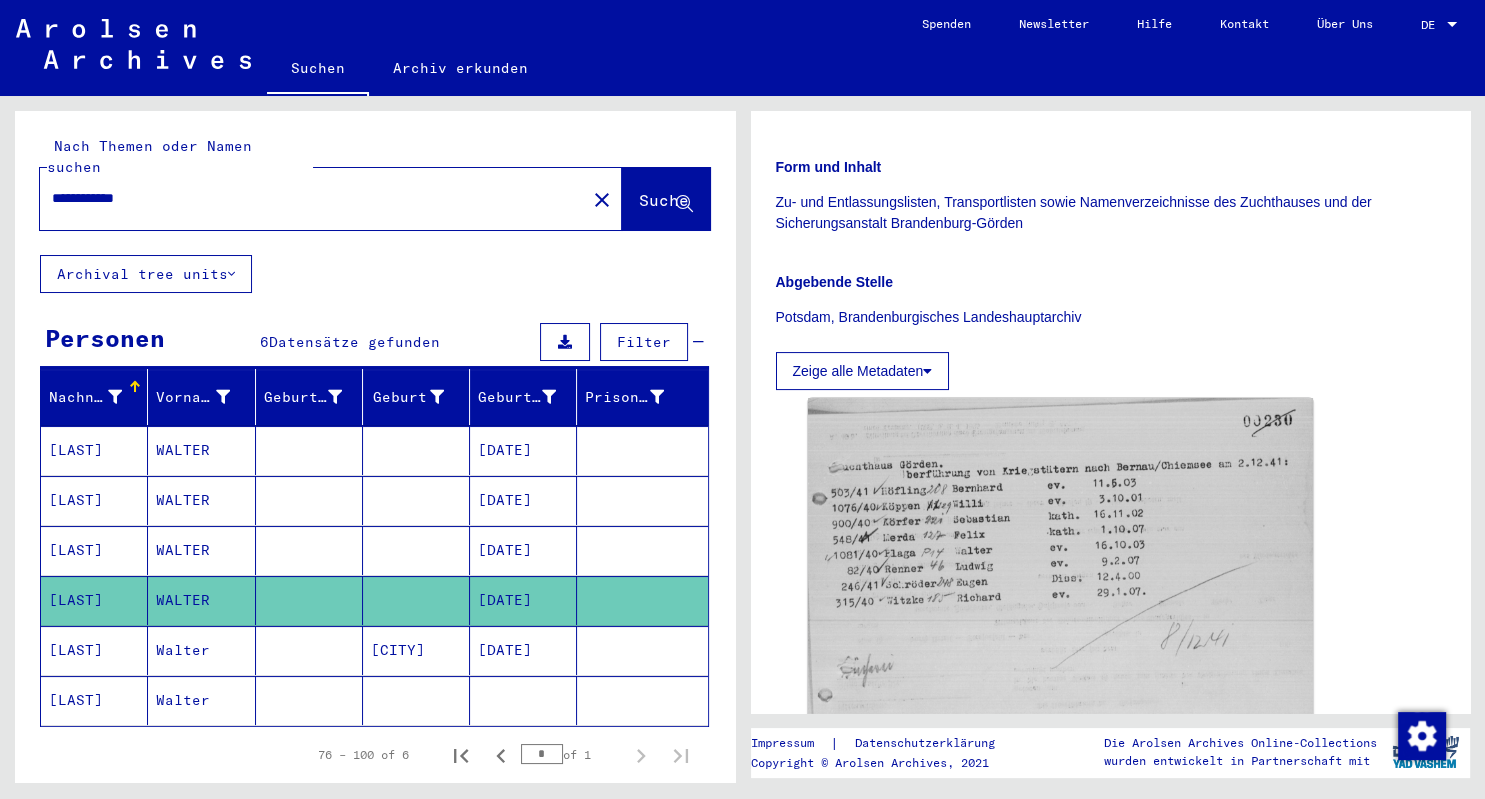 click on "[LAST]" at bounding box center (94, 700) 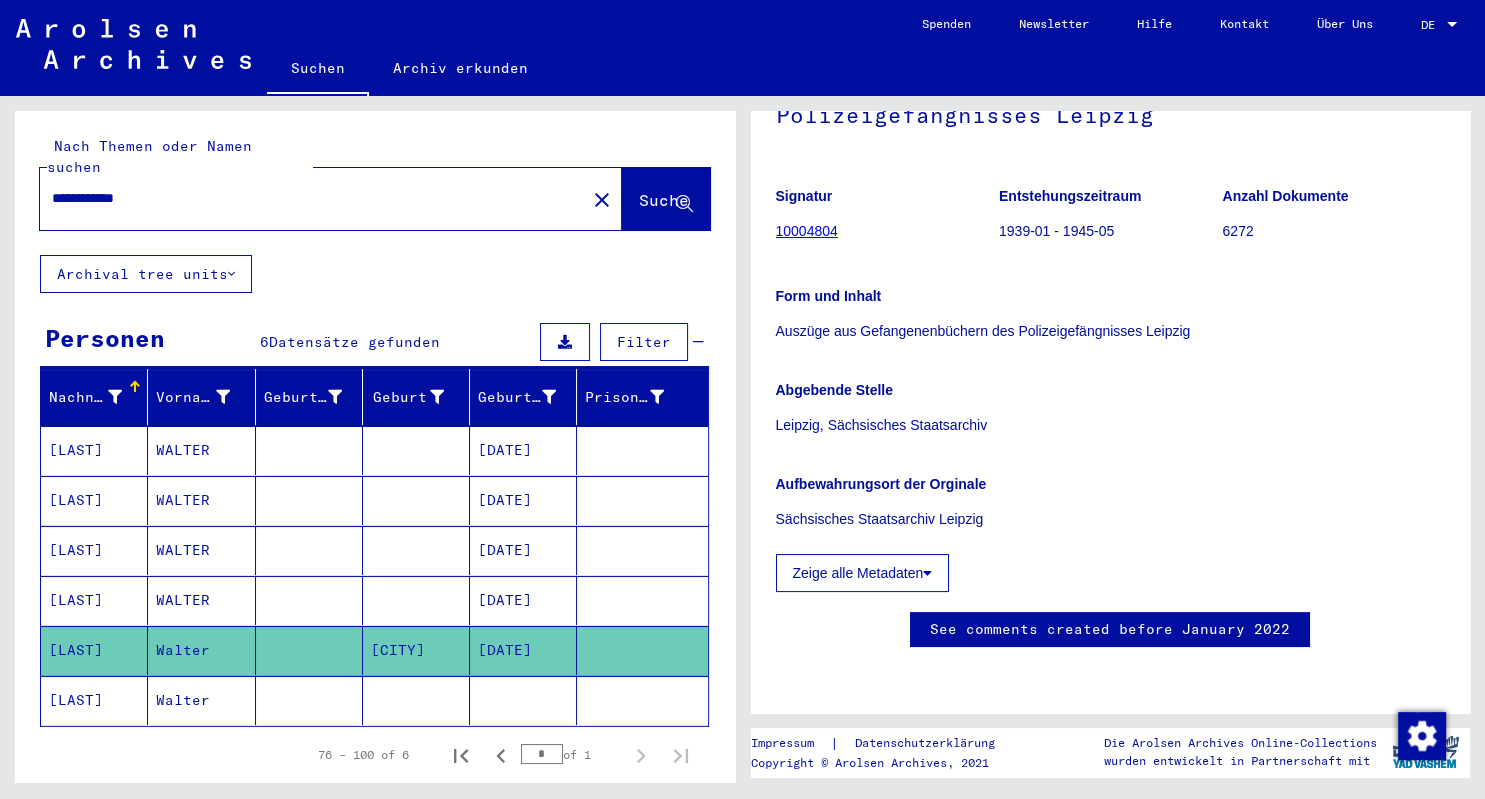 scroll, scrollTop: 331, scrollLeft: 0, axis: vertical 